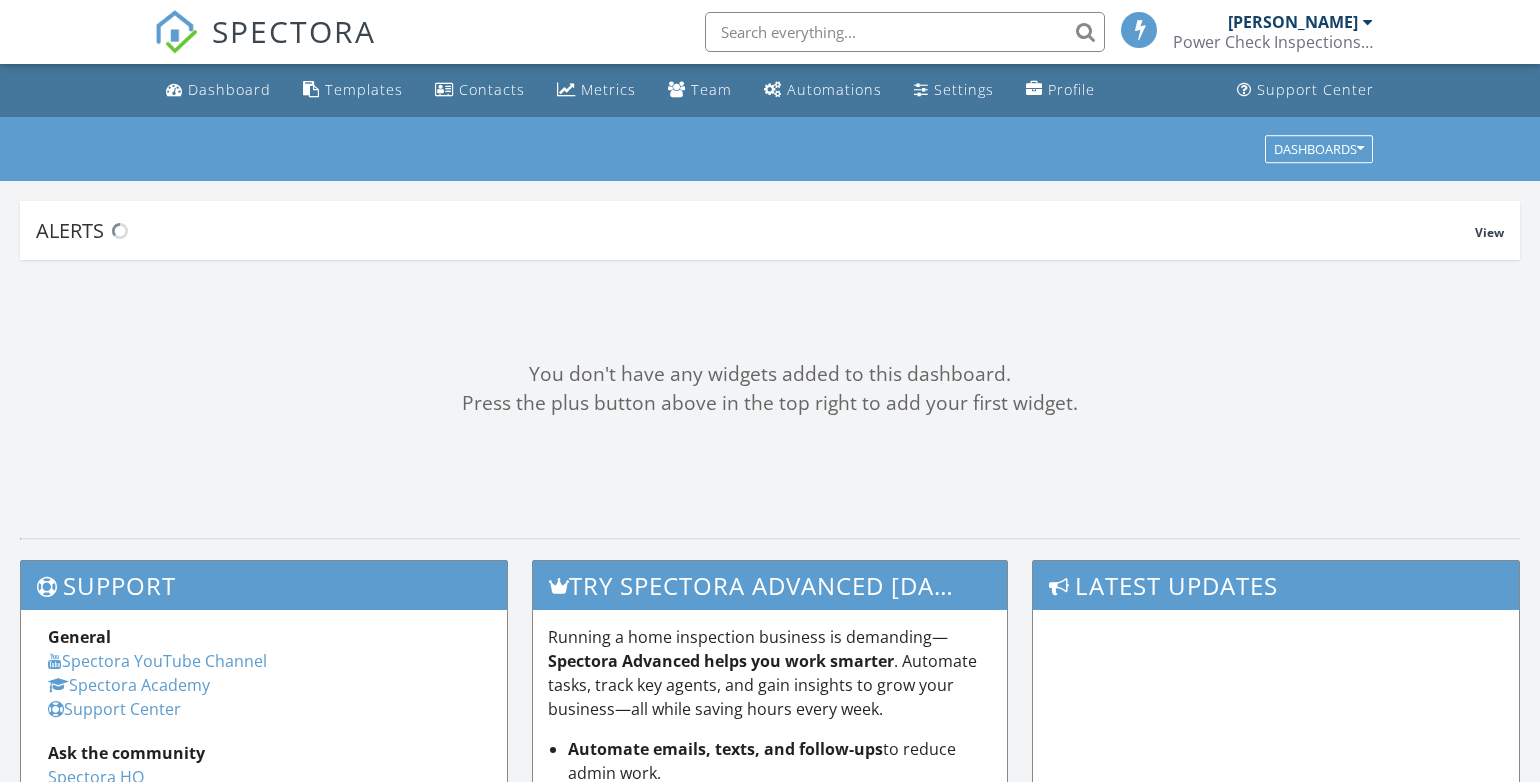 scroll, scrollTop: 0, scrollLeft: 0, axis: both 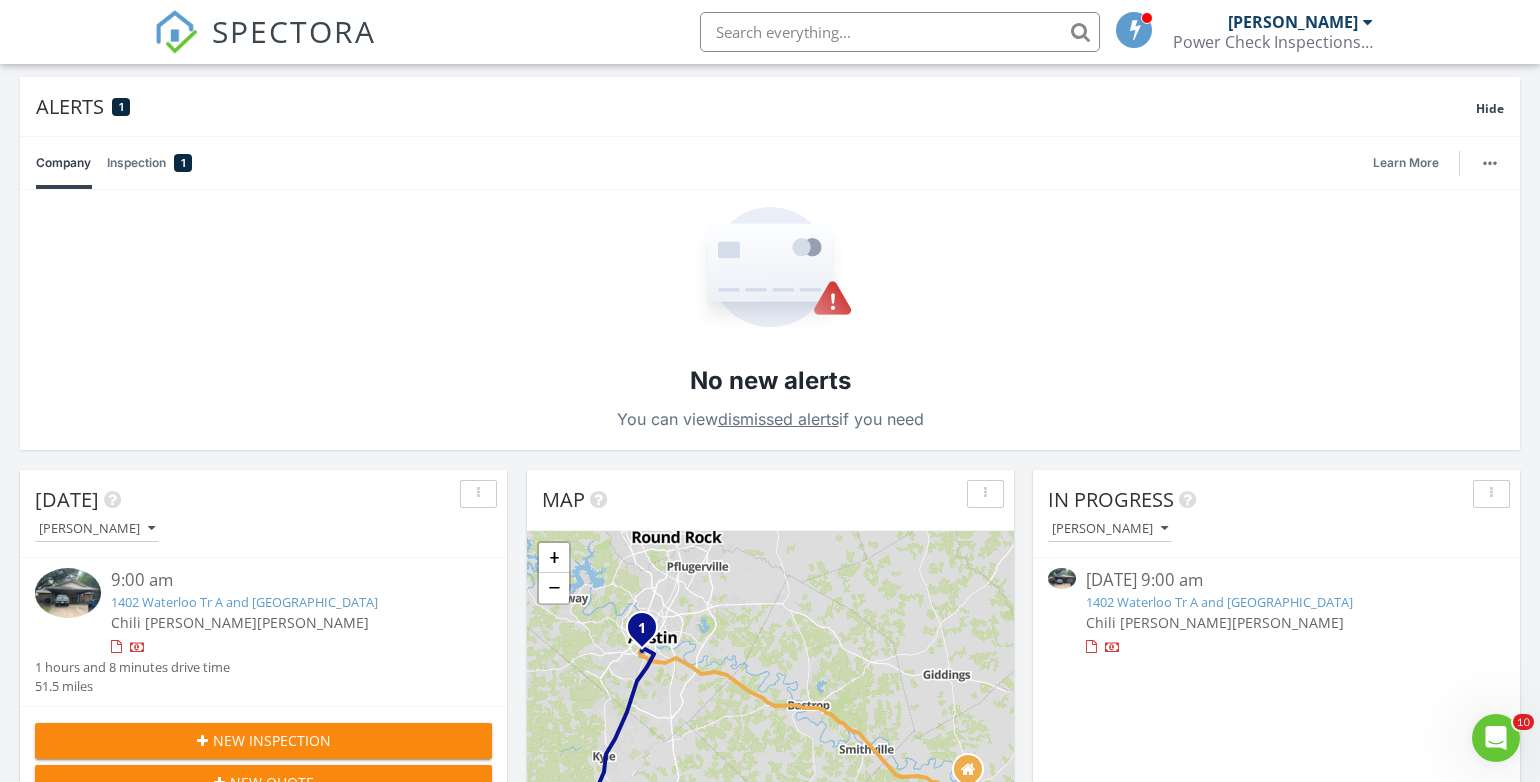 click on "1402 Waterloo Tr A and B, Austin, TX 78704" at bounding box center (244, 602) 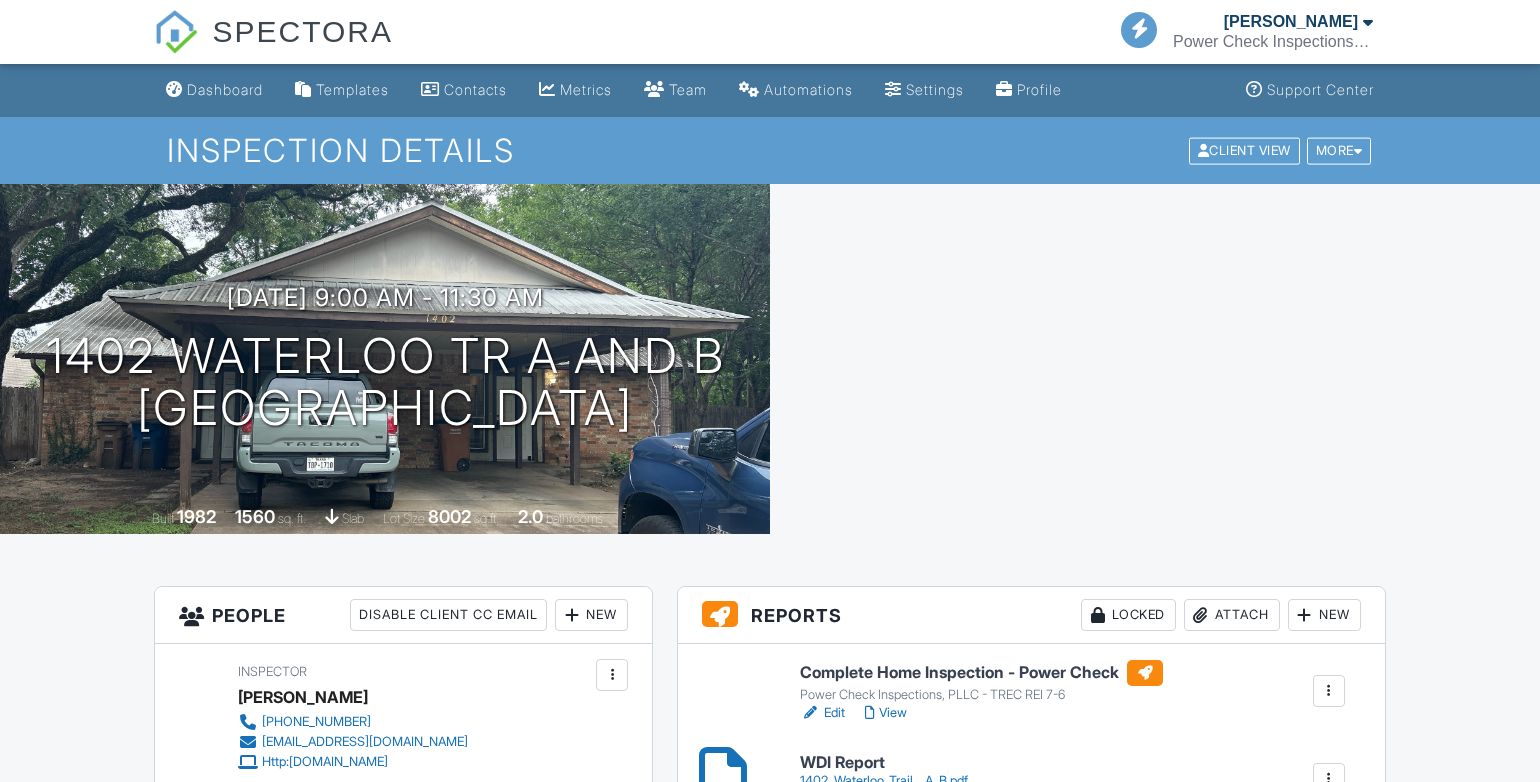 scroll, scrollTop: 0, scrollLeft: 0, axis: both 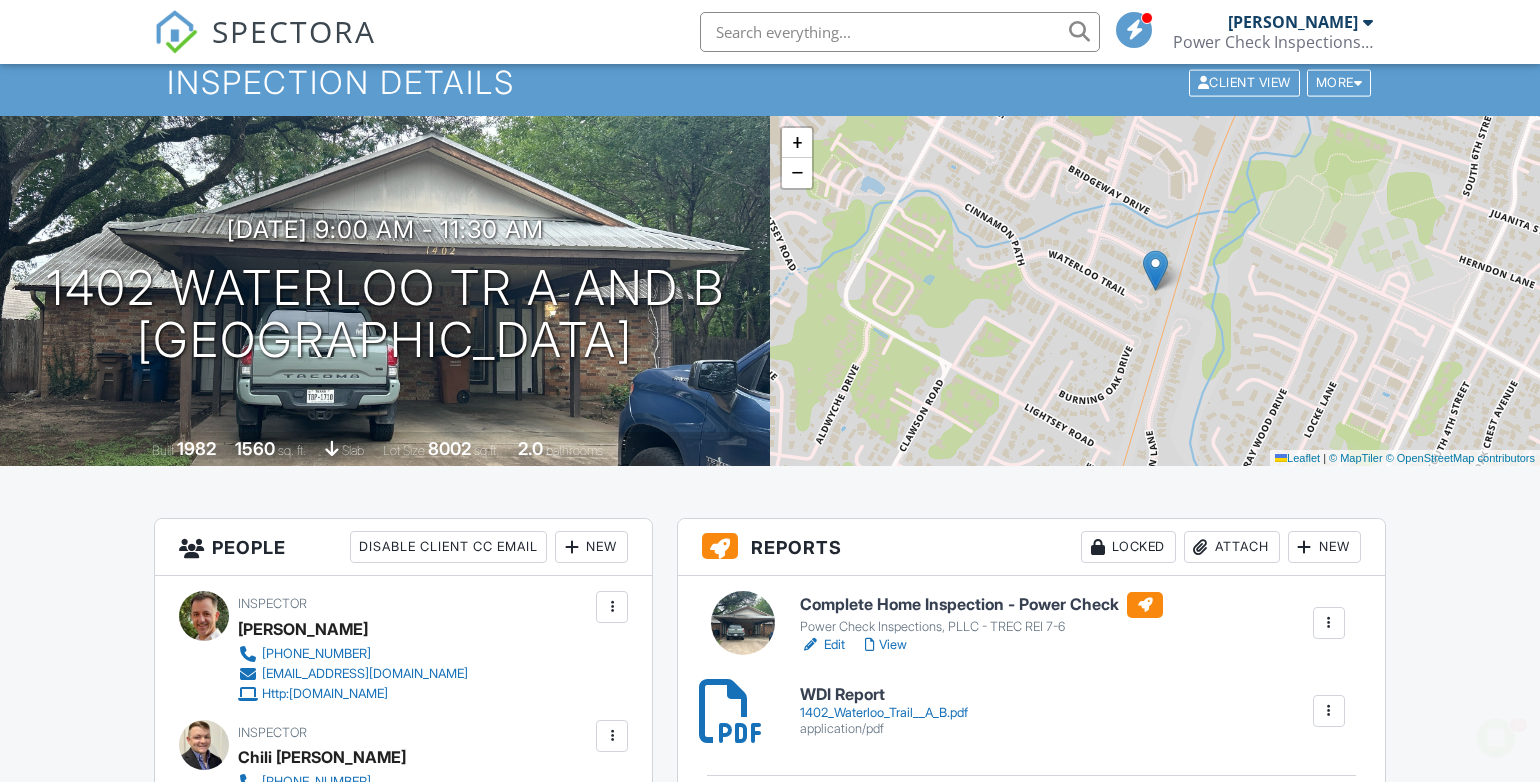 click on "Edit" at bounding box center [822, 645] 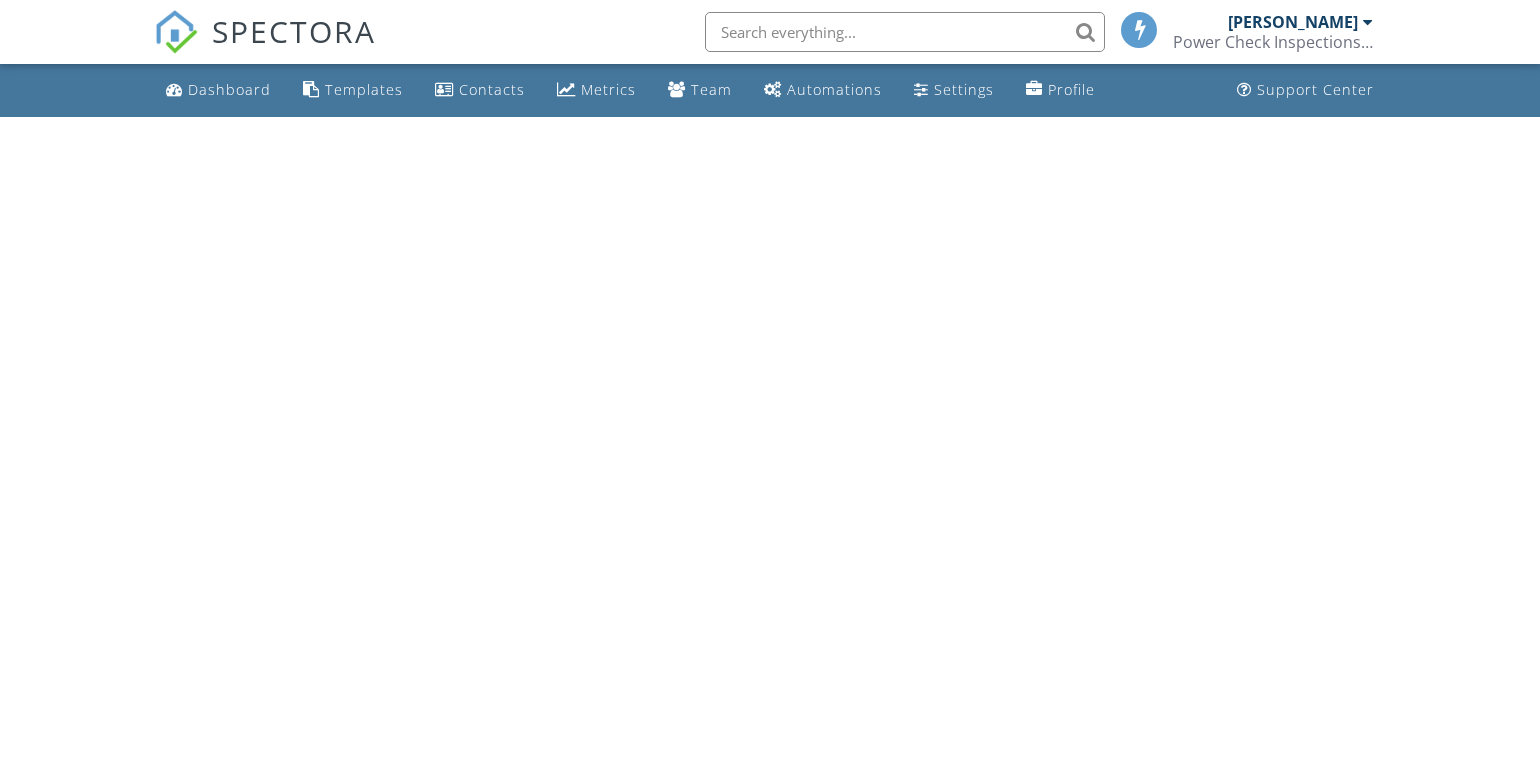 scroll, scrollTop: 0, scrollLeft: 0, axis: both 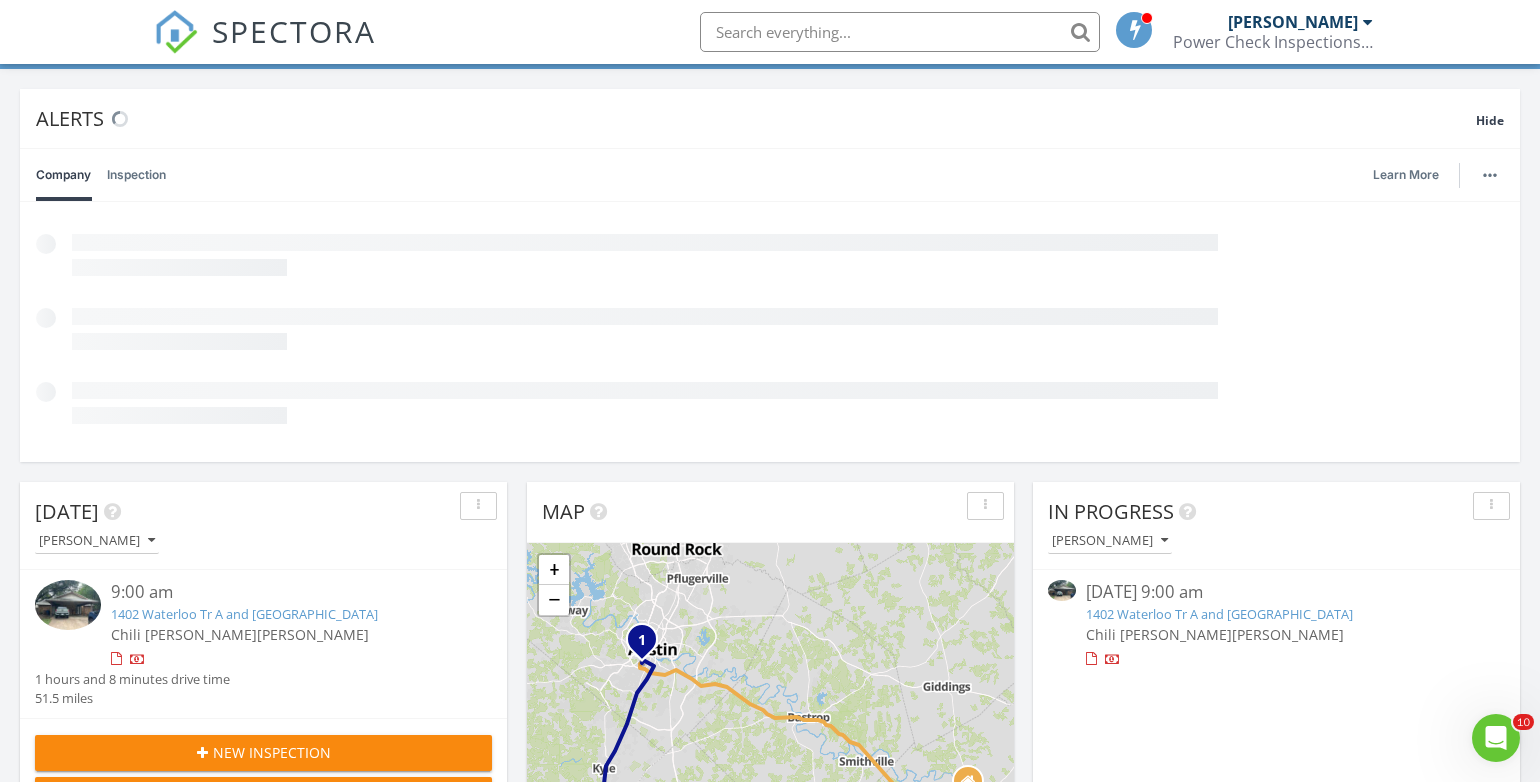 click on "1402 Waterloo Tr A and [GEOGRAPHIC_DATA]" at bounding box center (244, 614) 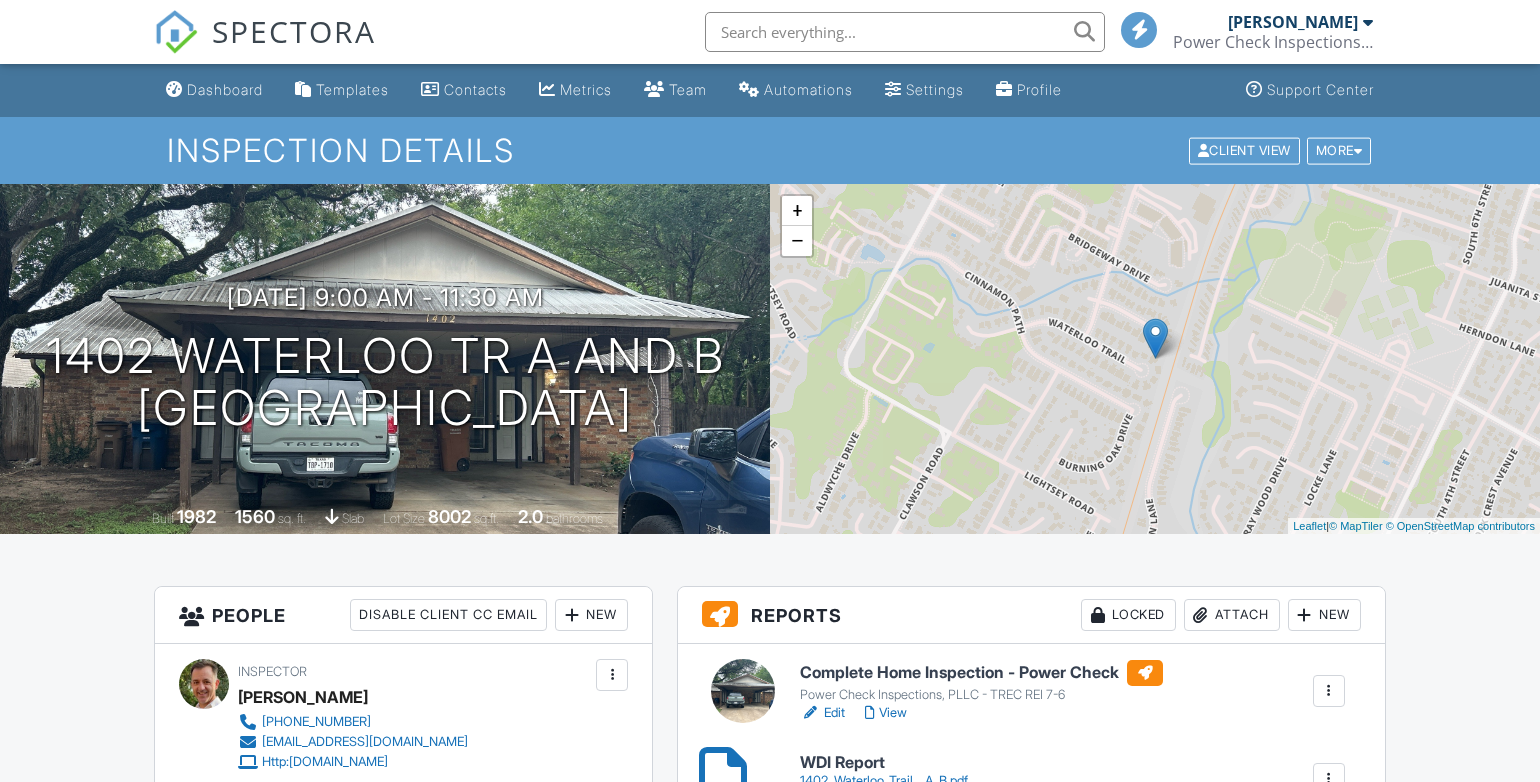 scroll, scrollTop: 0, scrollLeft: 0, axis: both 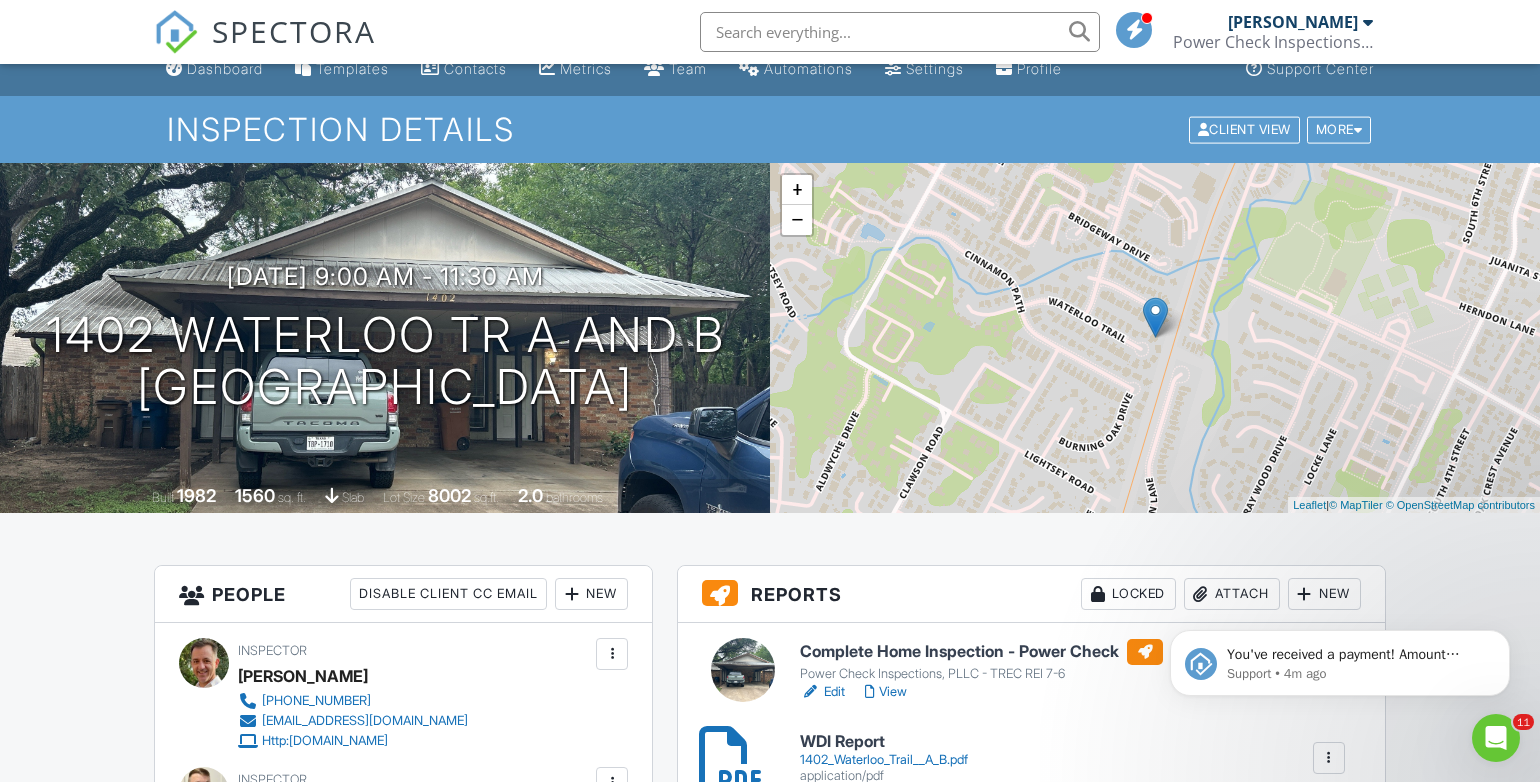click on "View" at bounding box center [886, 692] 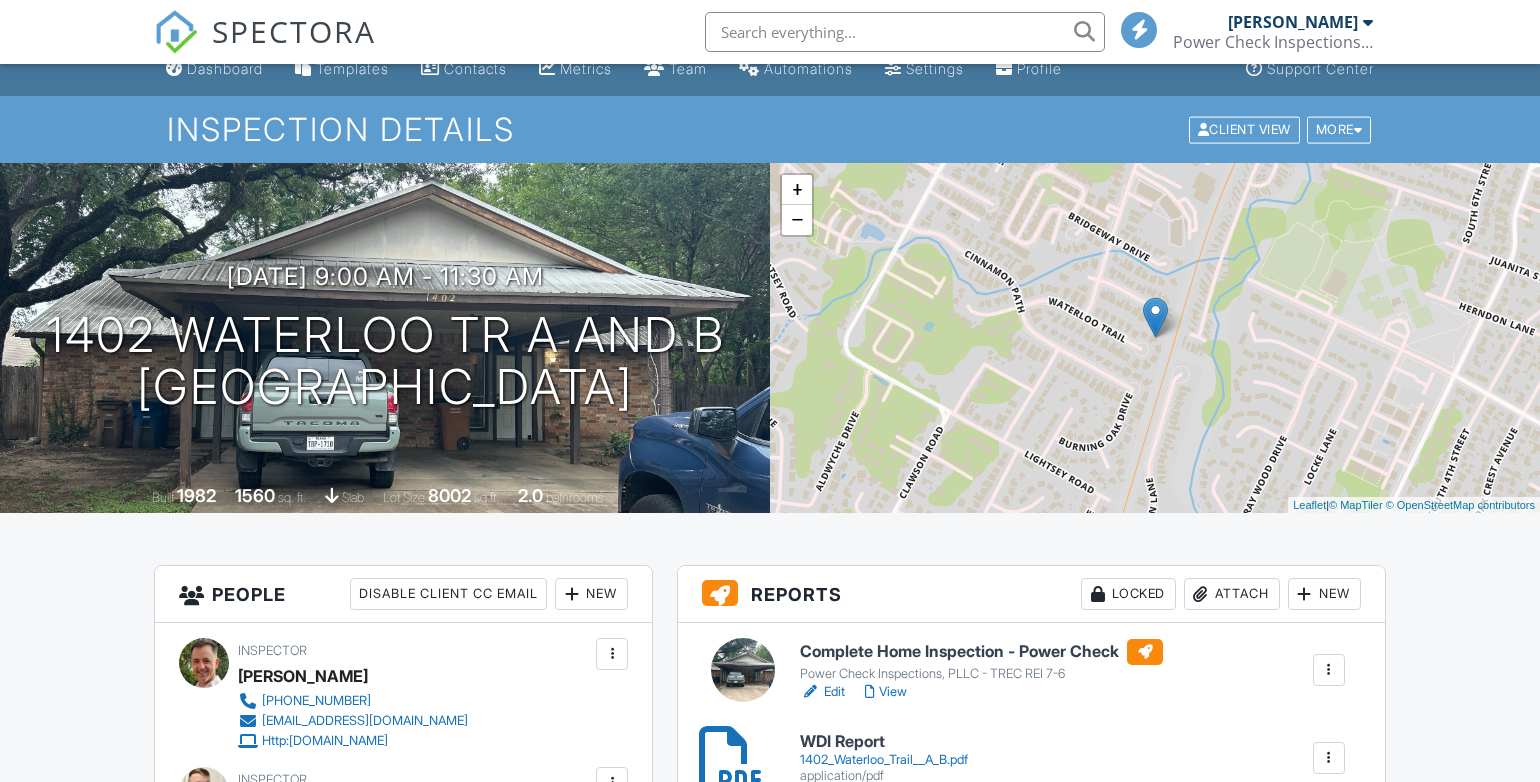 scroll, scrollTop: 21, scrollLeft: 0, axis: vertical 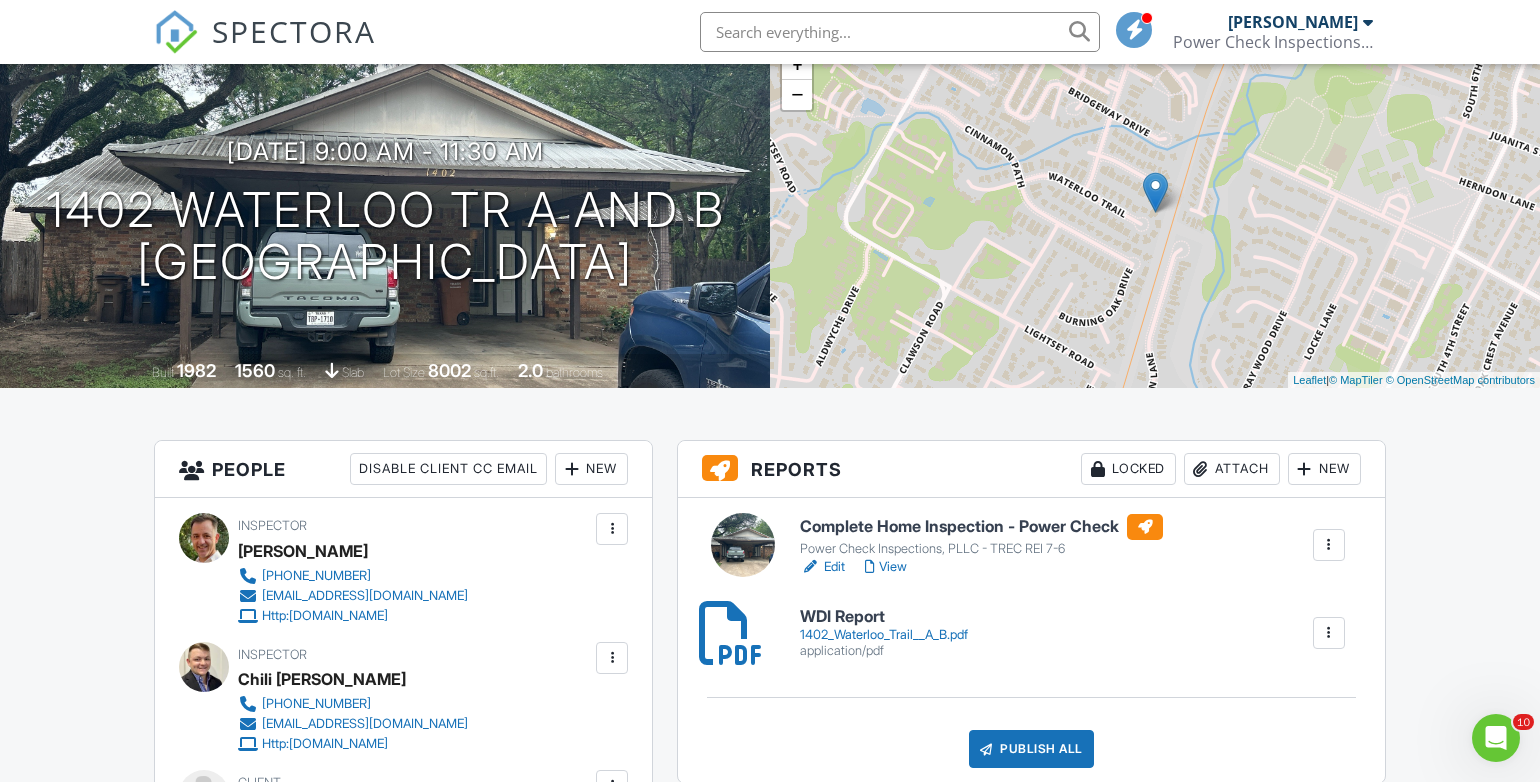 click on "Publish All" at bounding box center (1031, 749) 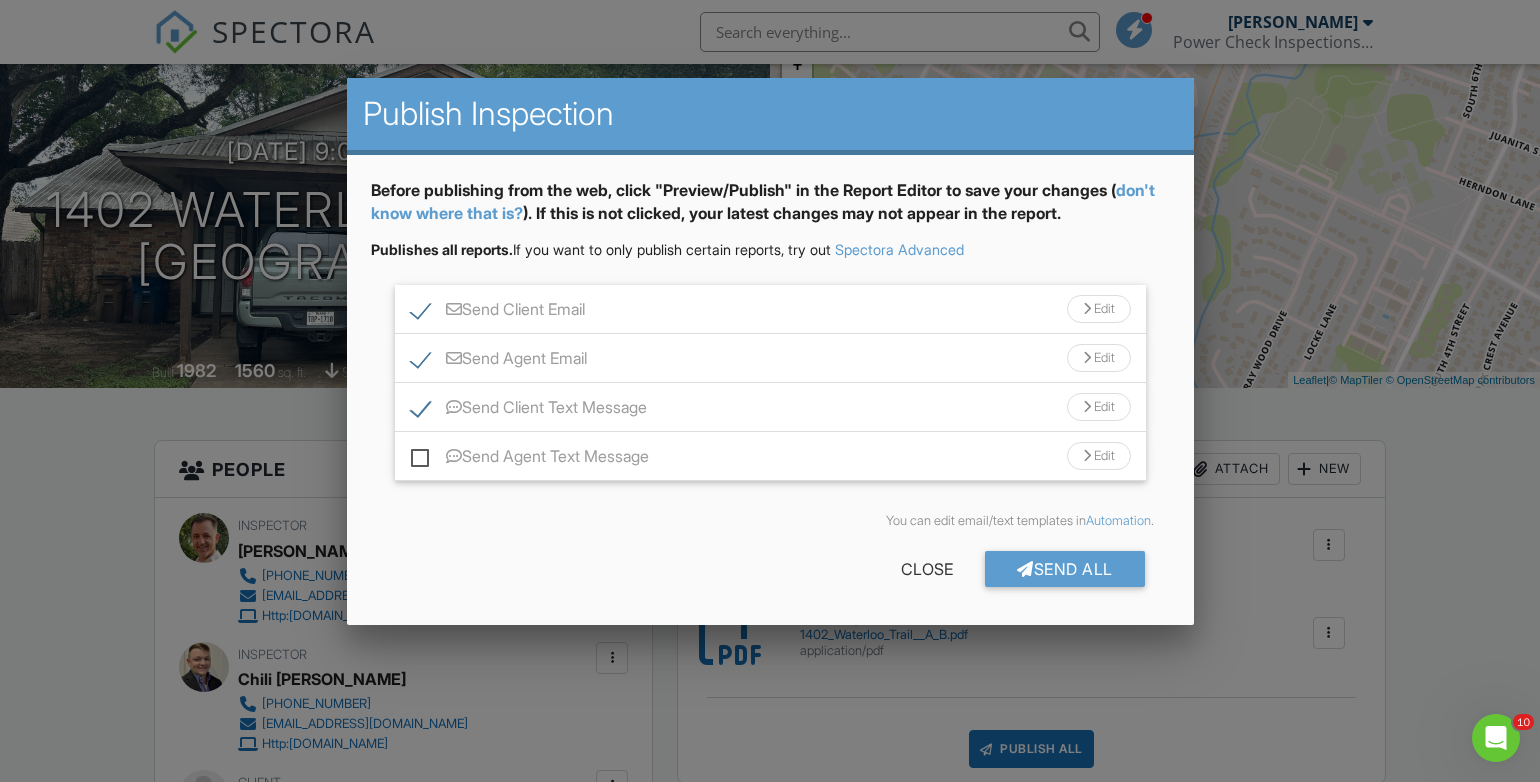 click on "Send Agent Text Message" at bounding box center [530, 459] 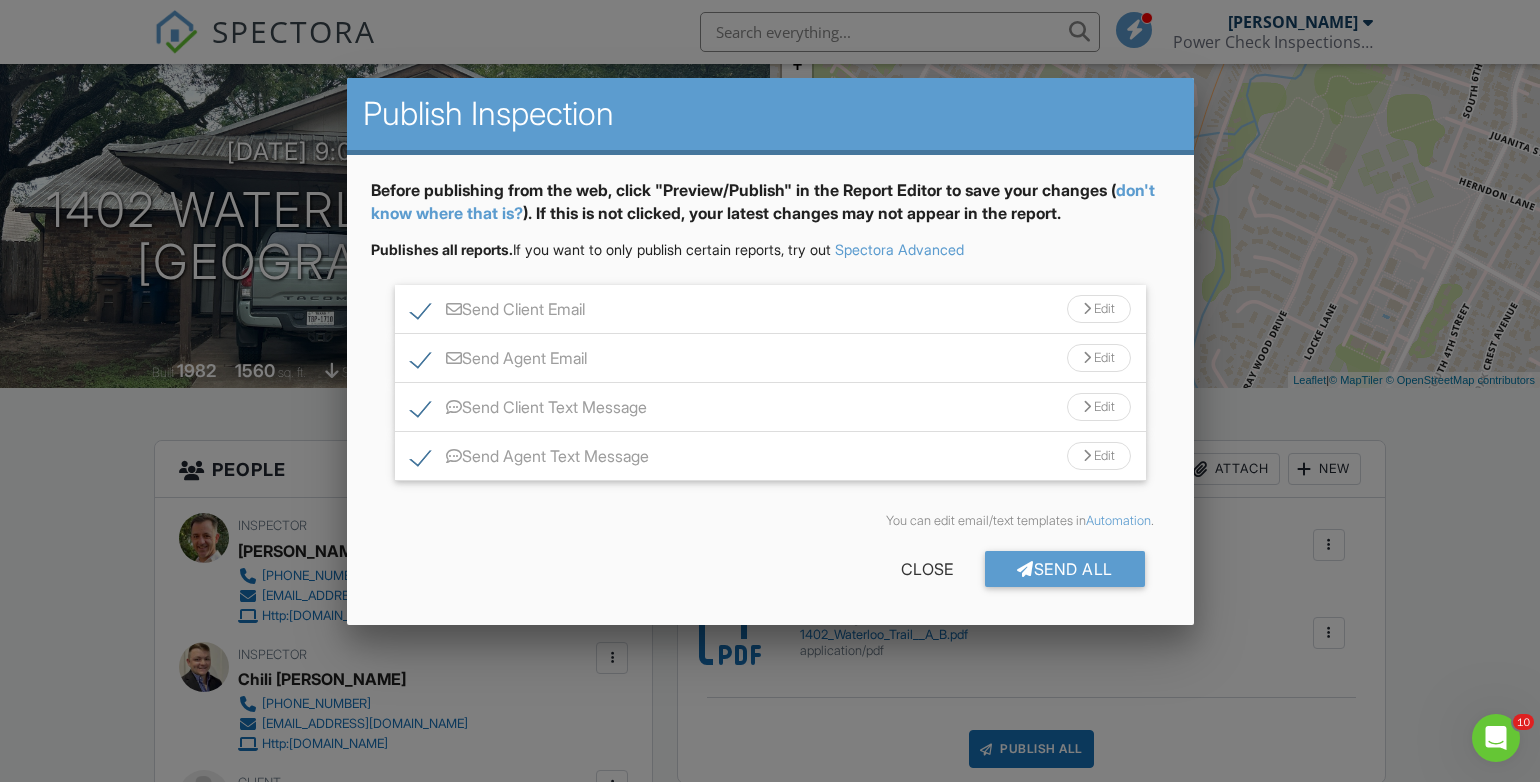 click on "Edit" at bounding box center [1099, 309] 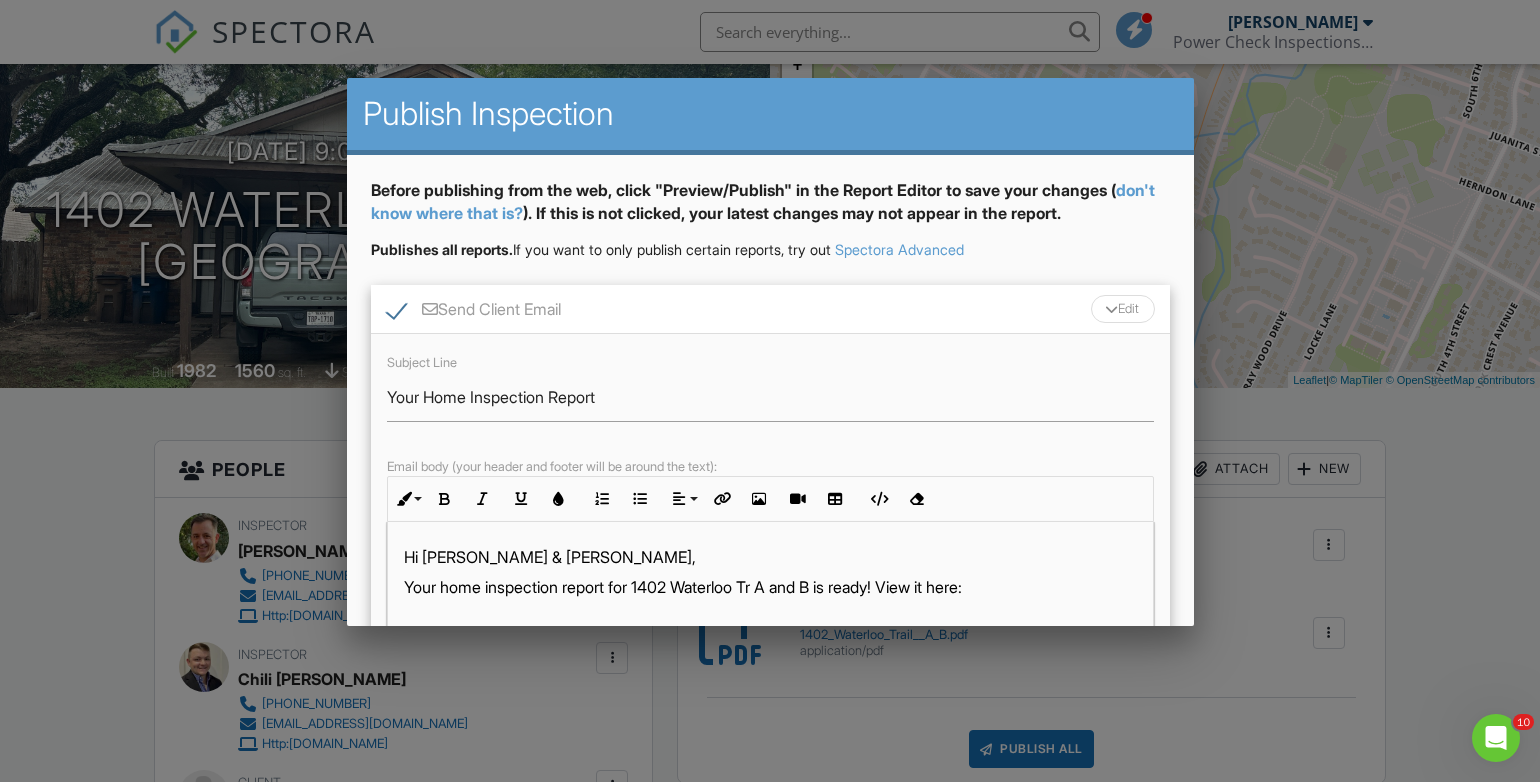 scroll, scrollTop: 369, scrollLeft: 0, axis: vertical 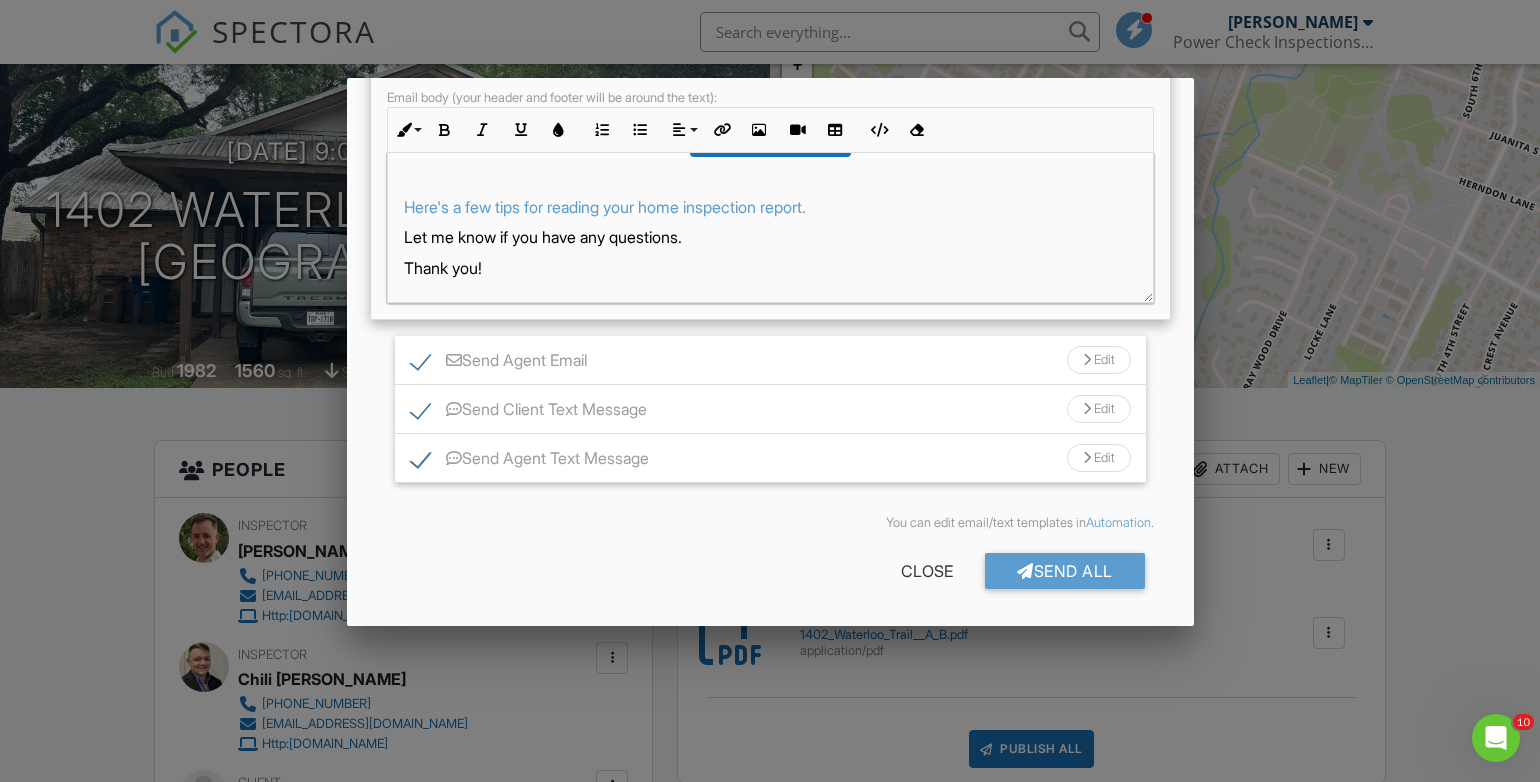 click on "Send Client Text Message" at bounding box center (529, 412) 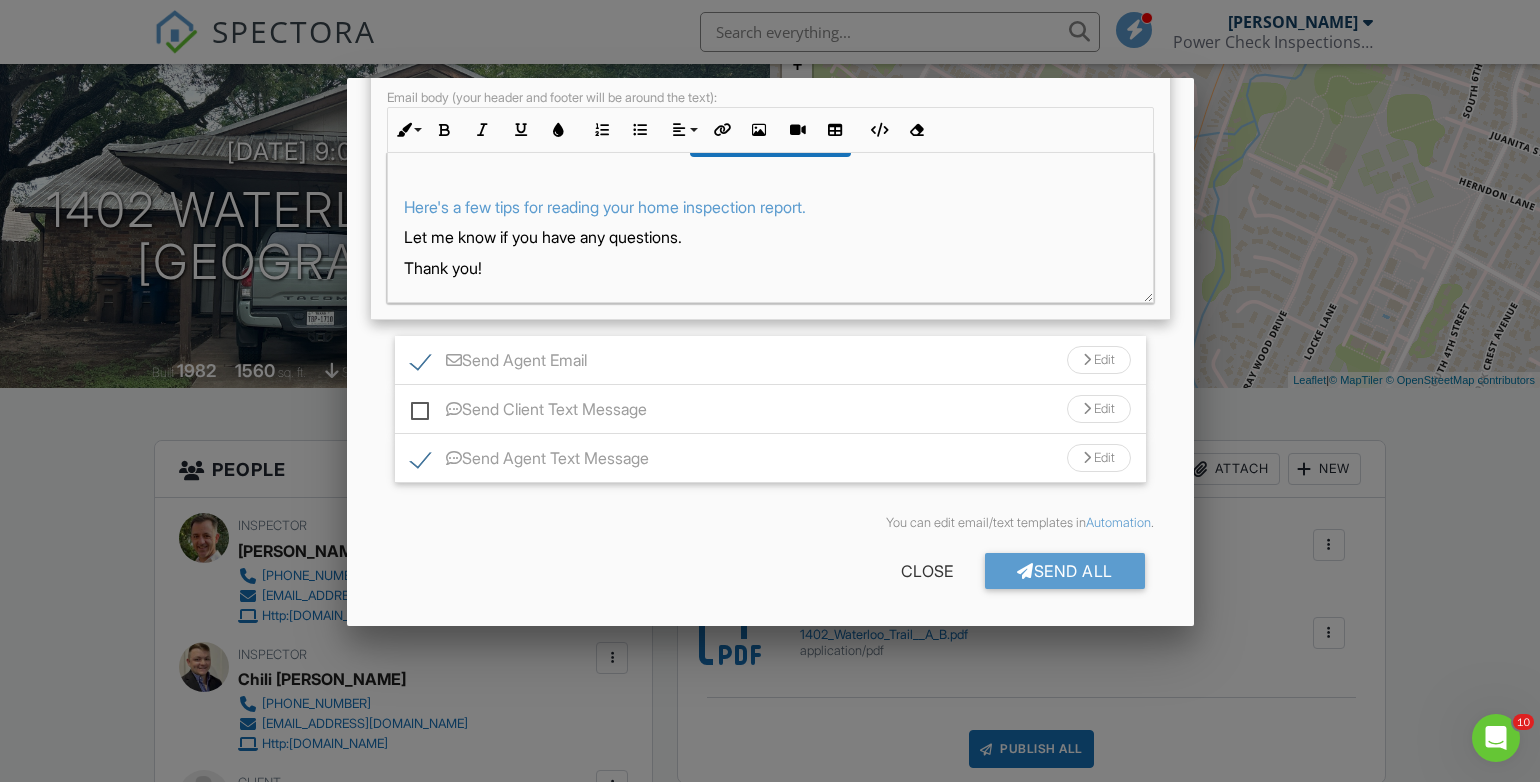 click on "Send Client Text Message" at bounding box center [529, 412] 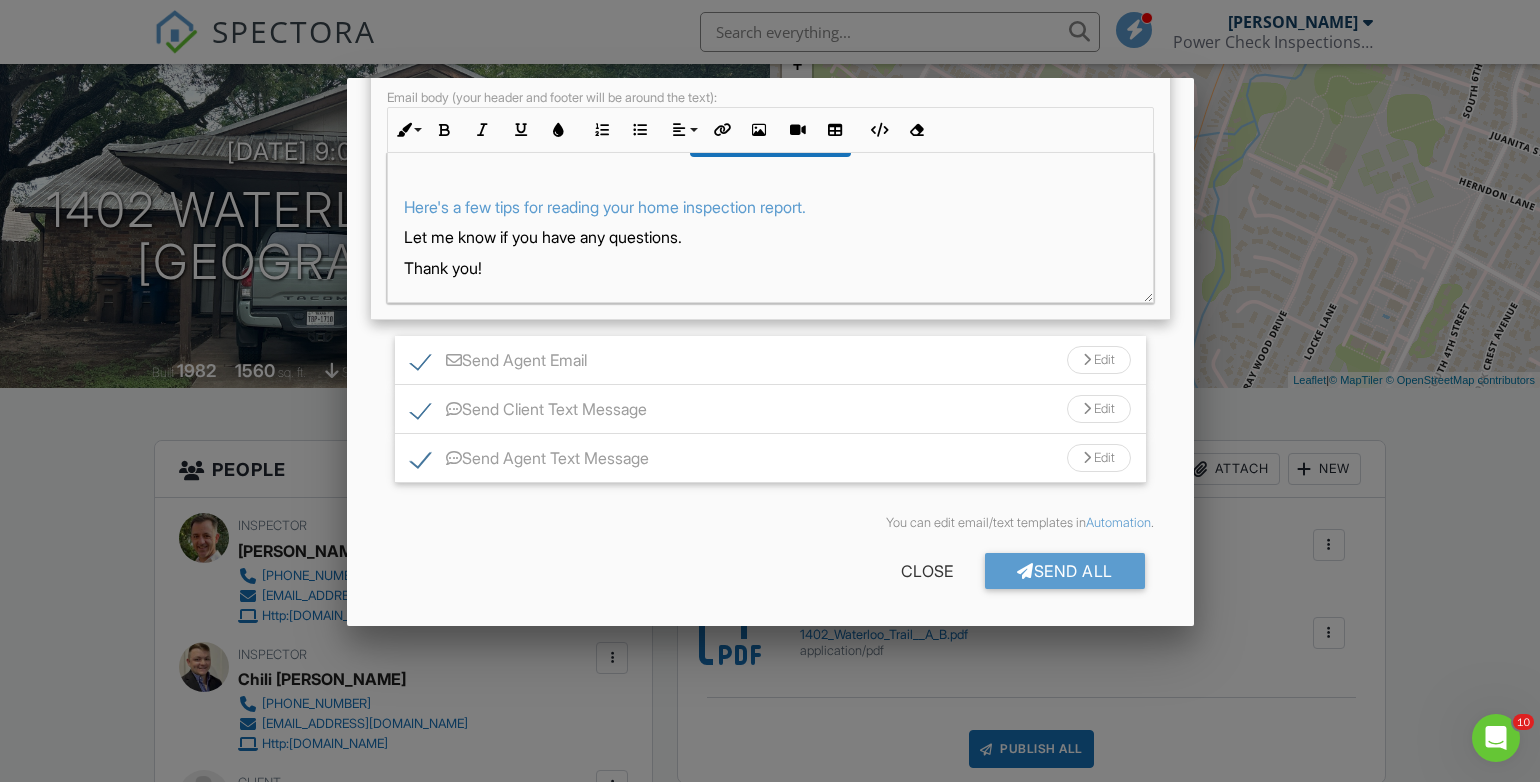 click on "Edit" at bounding box center (1099, 409) 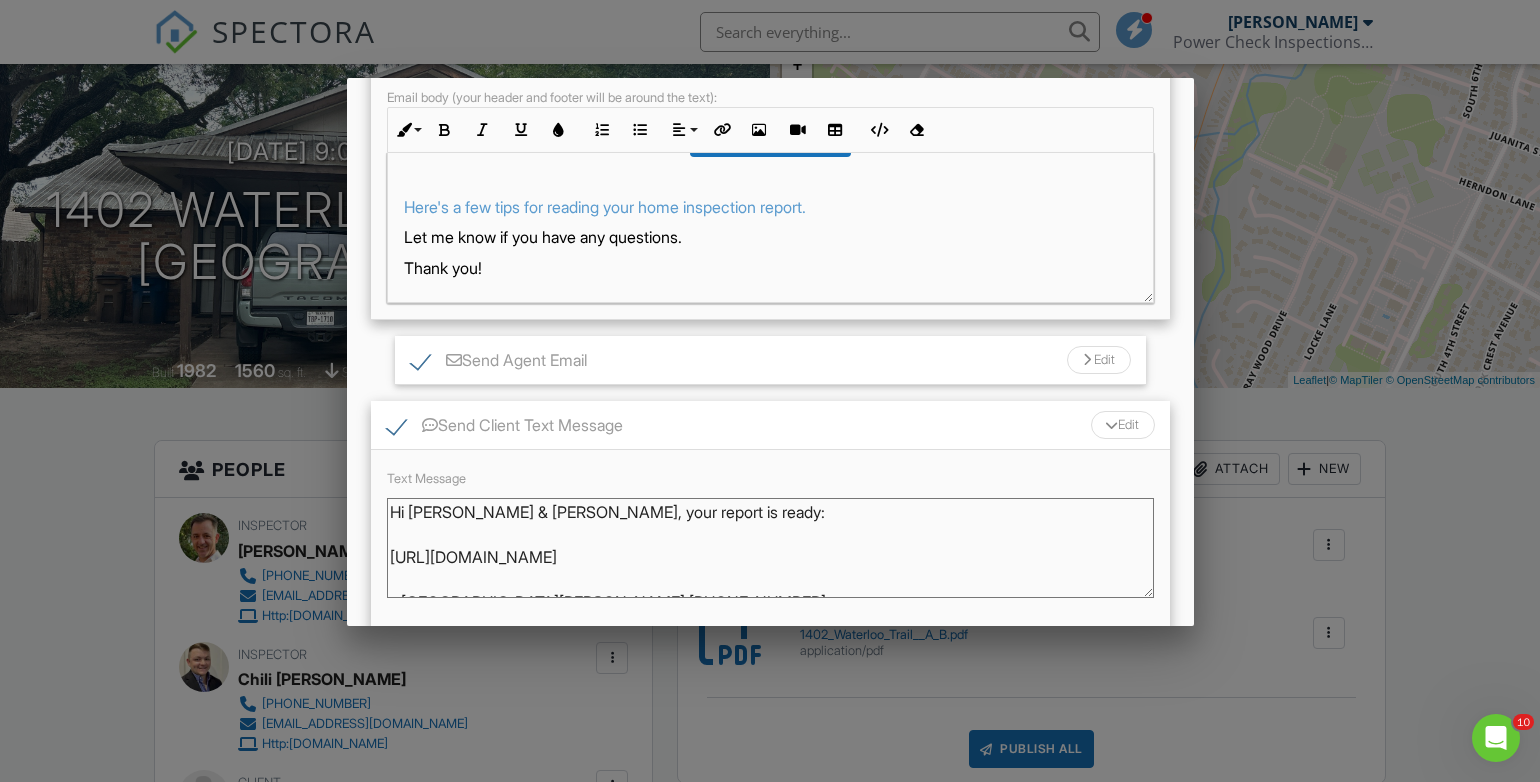 click on "Hi Kirpal & Jasneet, your report is ready:
https://app.spectora.com/u/kSG7lQs
- Chad Nemec 512-900-0456" at bounding box center (770, 548) 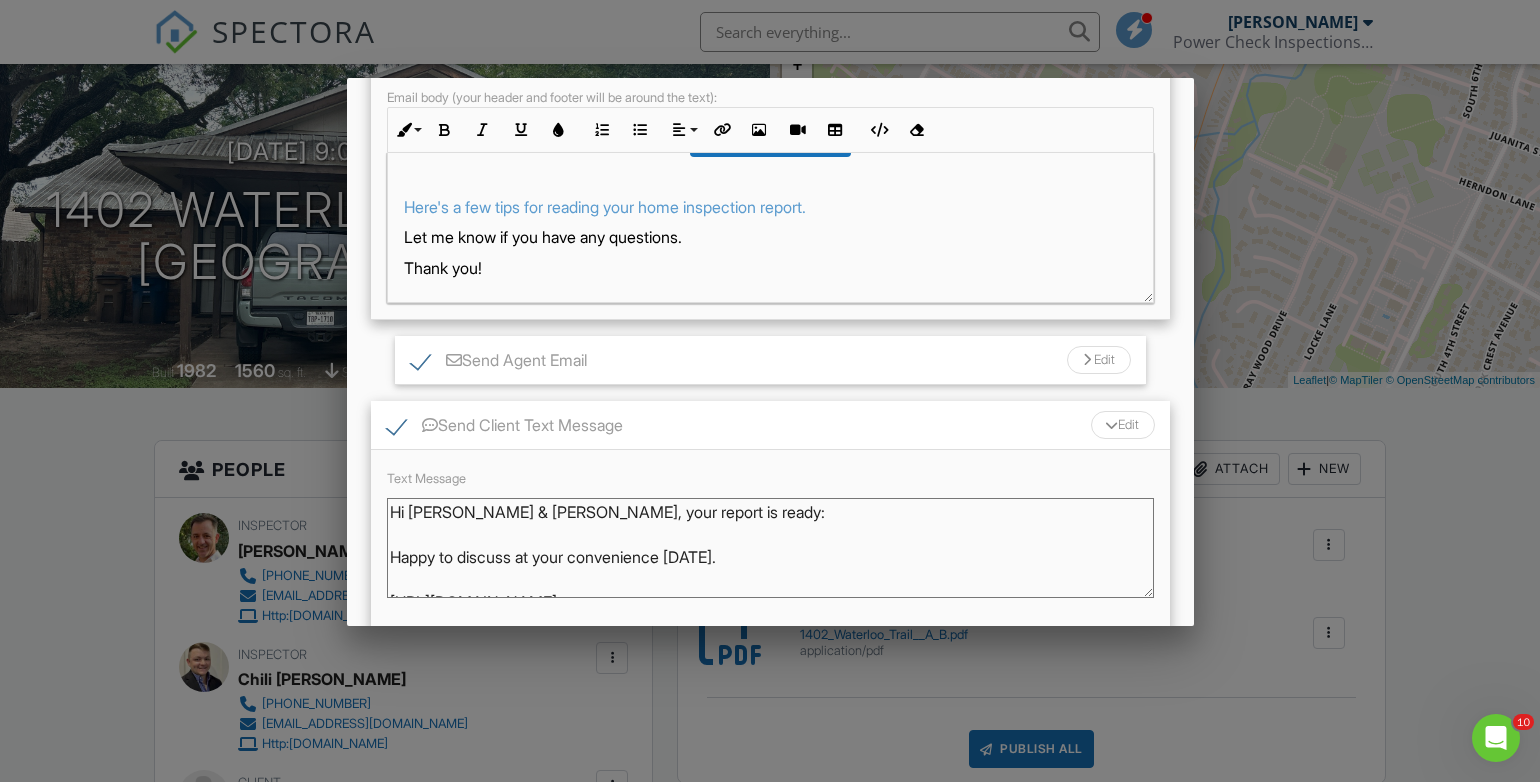 scroll, scrollTop: 62, scrollLeft: 0, axis: vertical 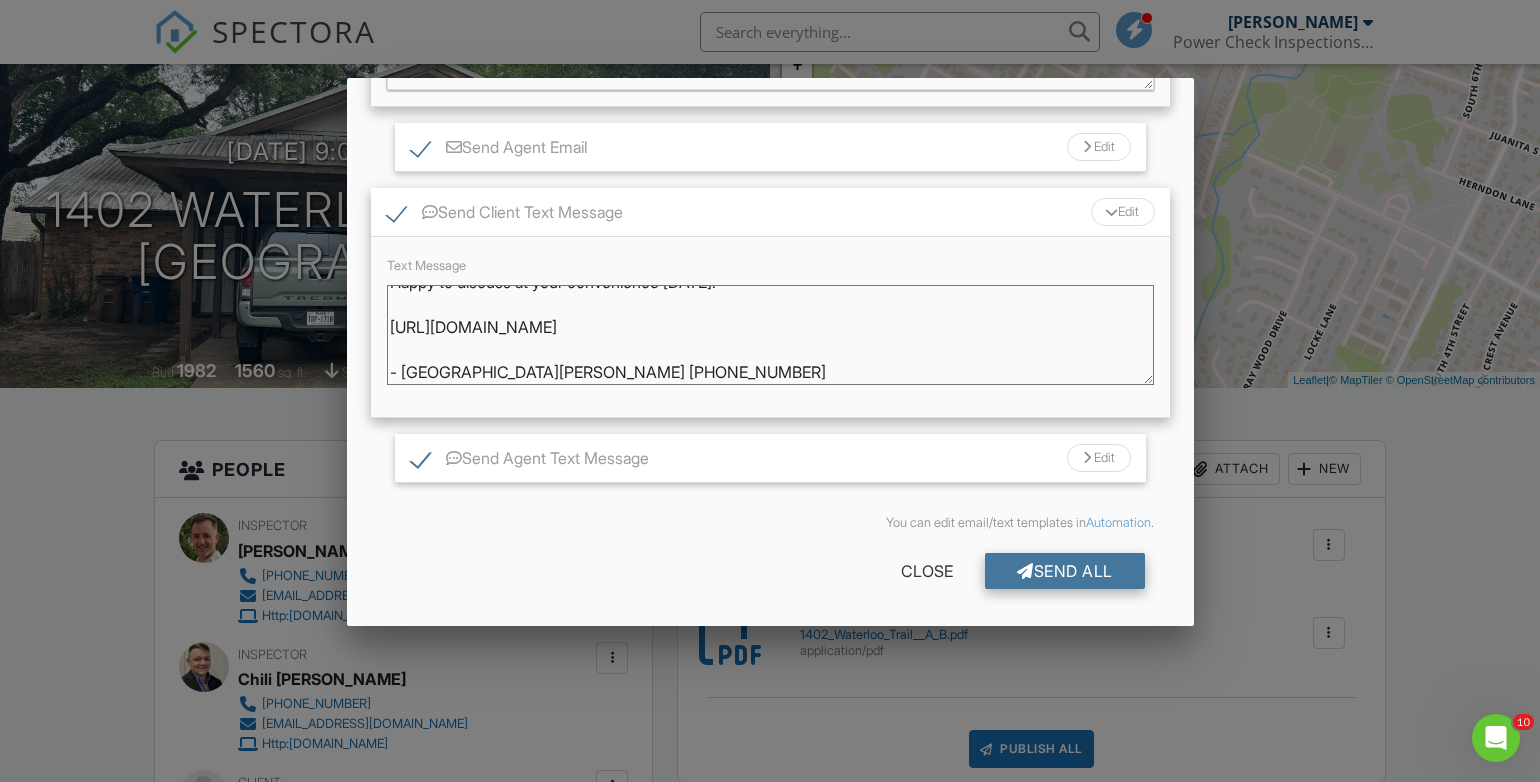 type on "Hi Kirpal & Jasneet, your report is ready:
Happy to discuss at your convenience tomorrow.
https://app.spectora.com/u/kSG7lQs
- Chad Nemec 512-900-0456" 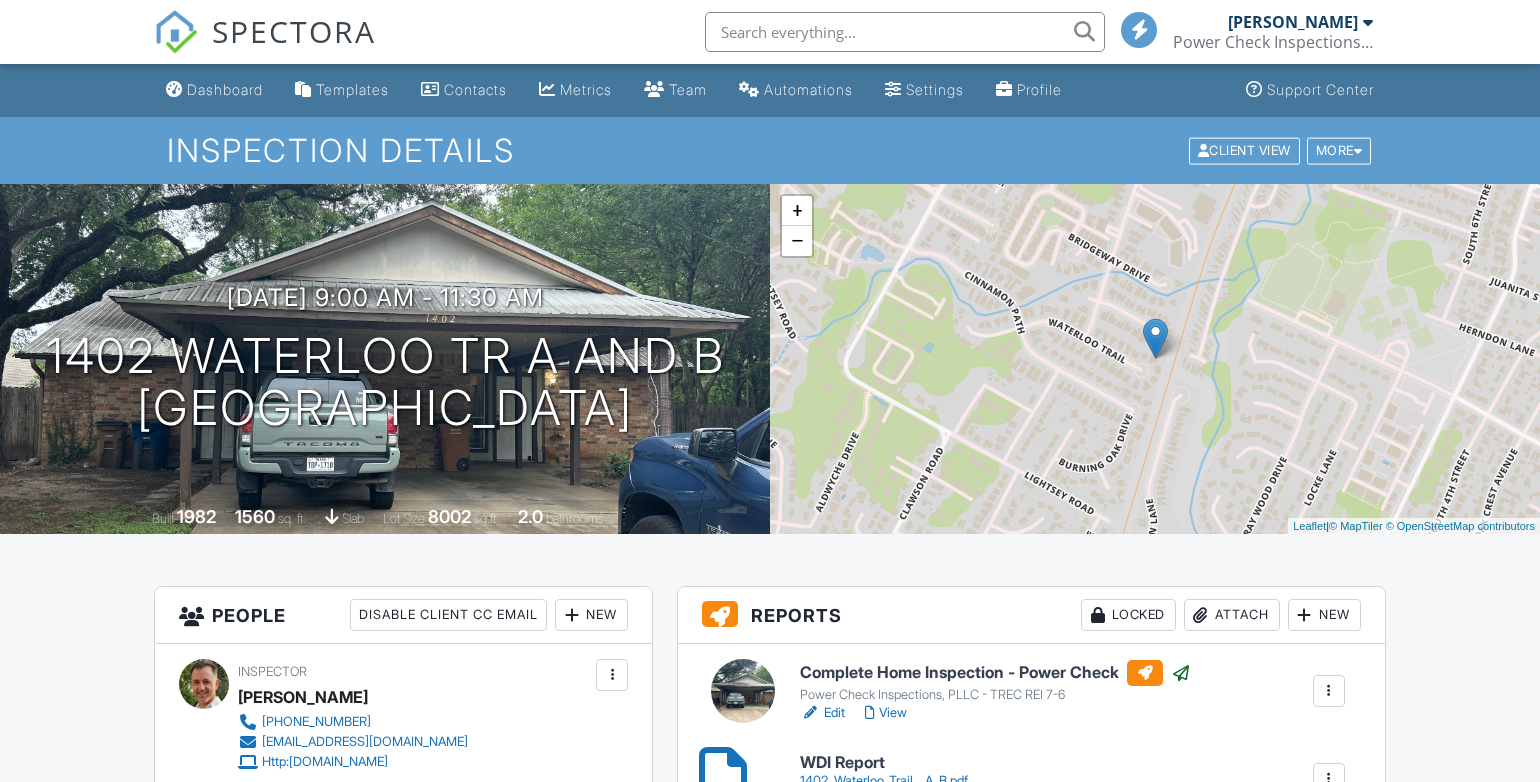 scroll, scrollTop: 148, scrollLeft: 0, axis: vertical 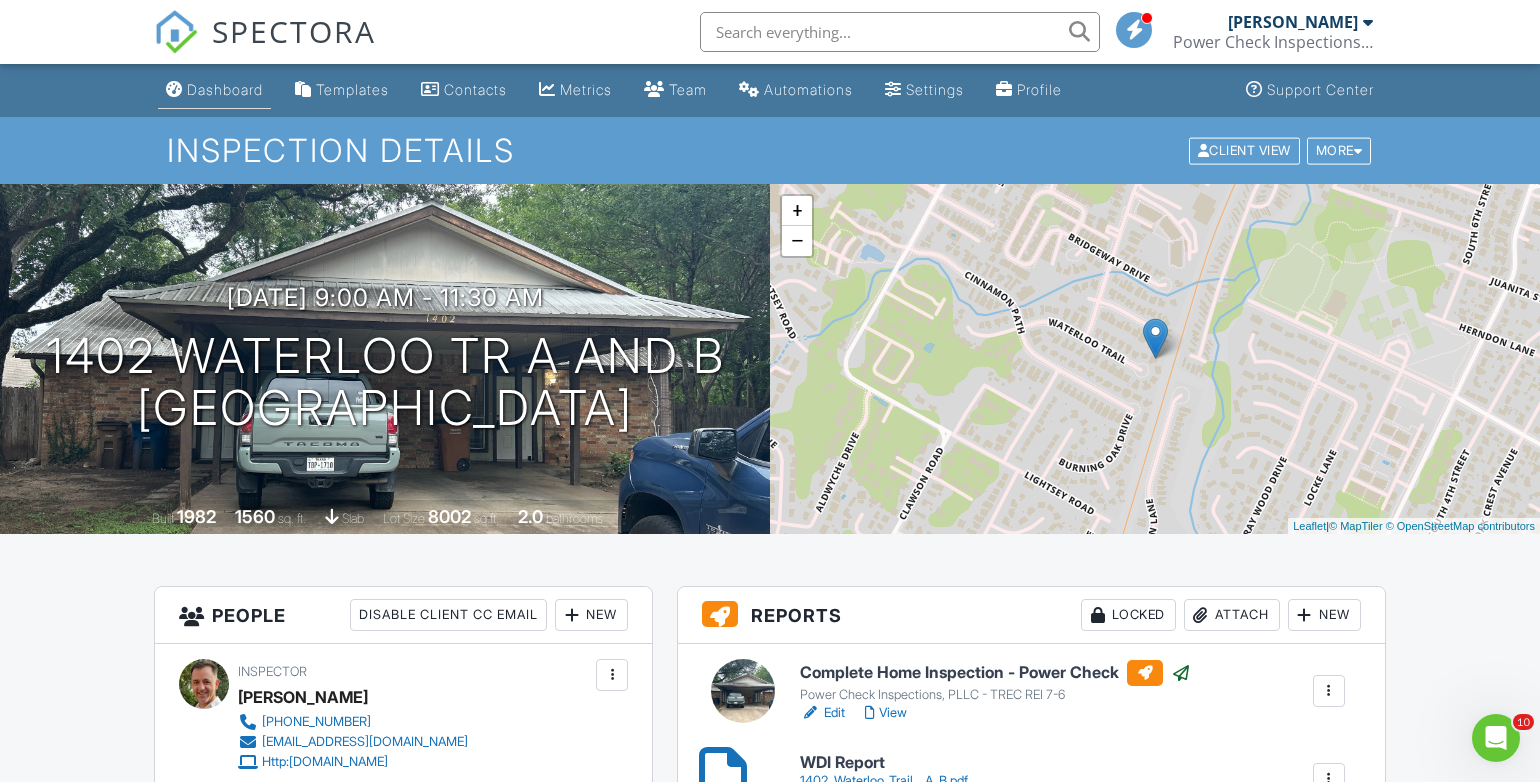 click on "Dashboard" at bounding box center (225, 89) 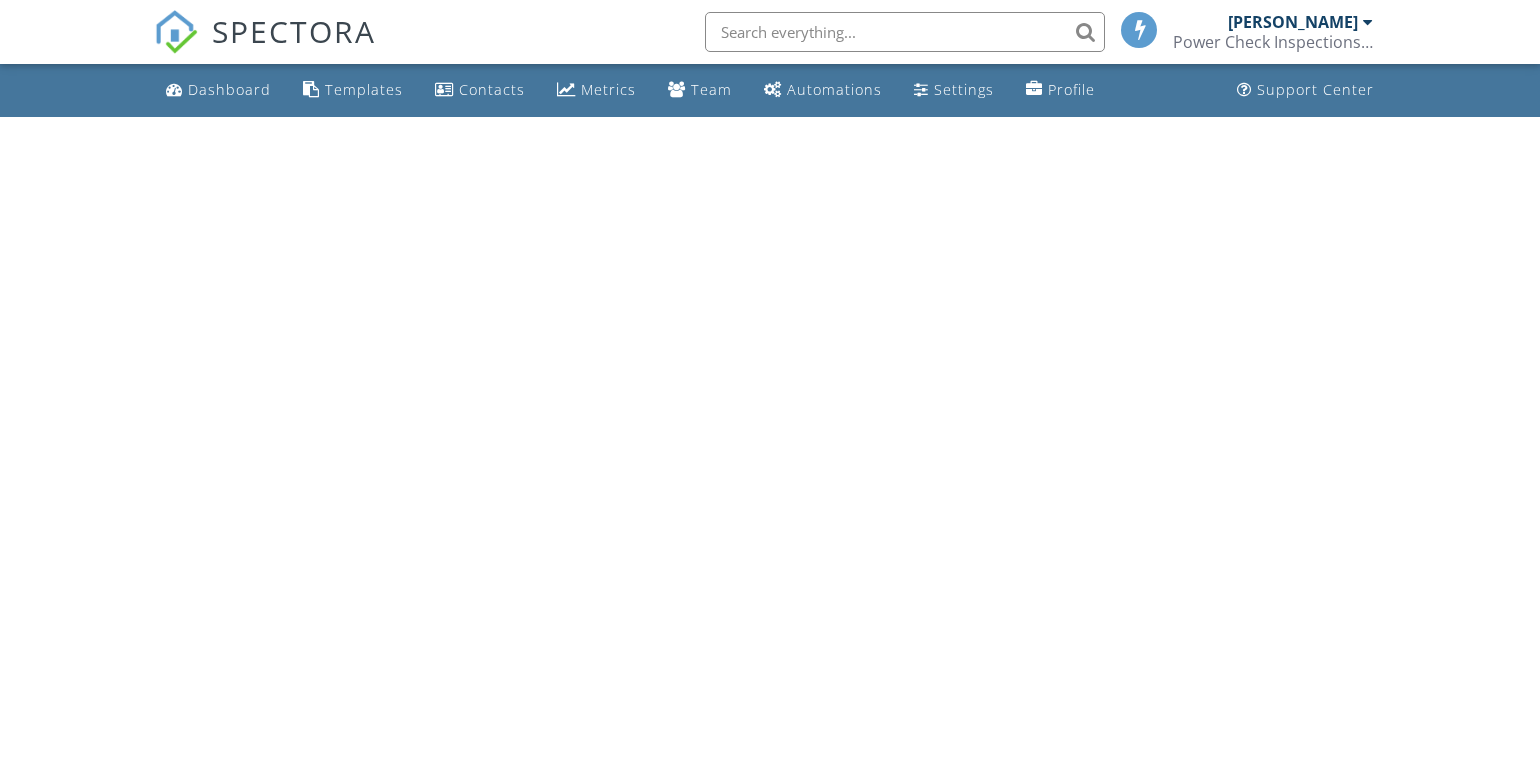 scroll, scrollTop: 0, scrollLeft: 0, axis: both 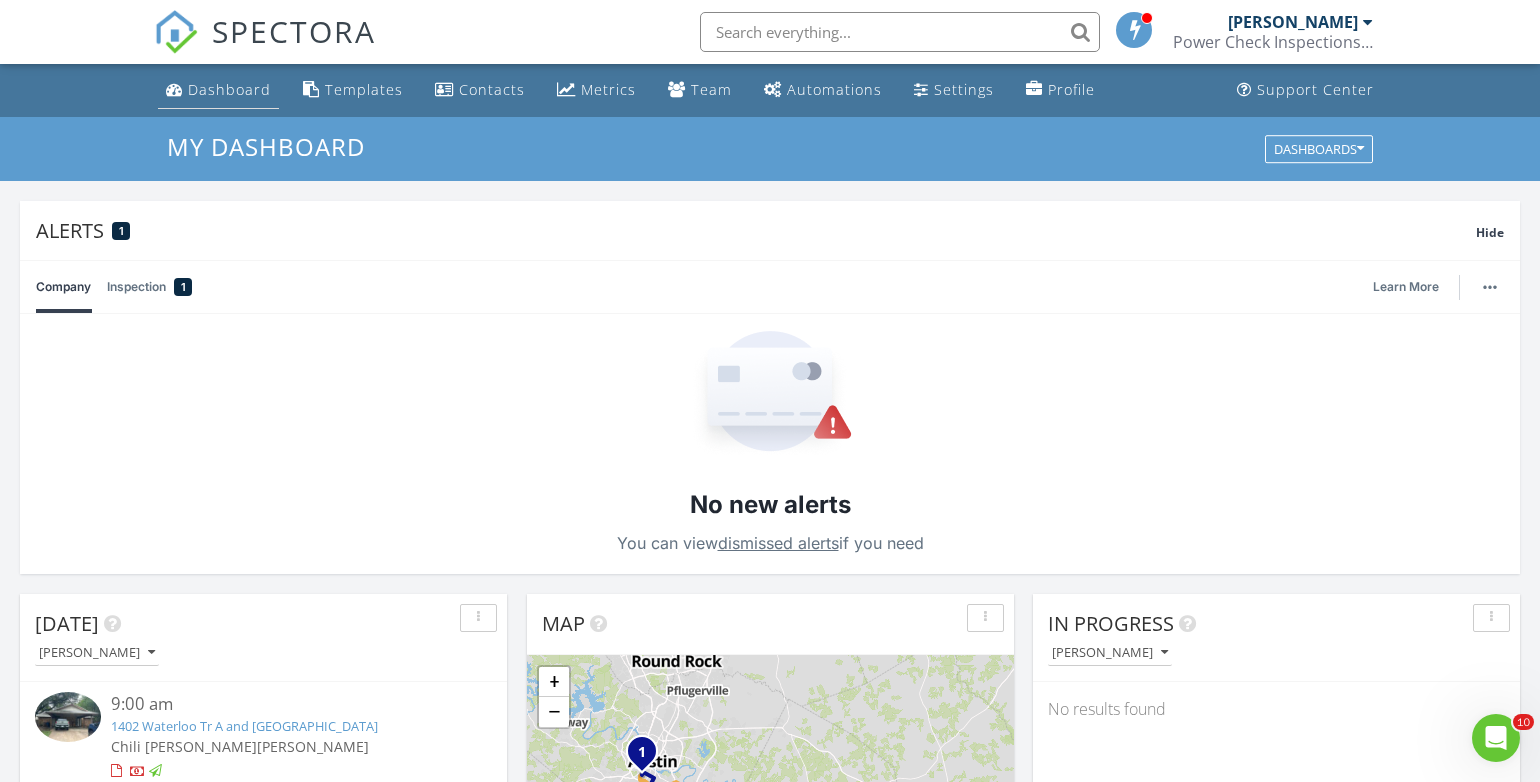 click on "Dashboard" at bounding box center [229, 89] 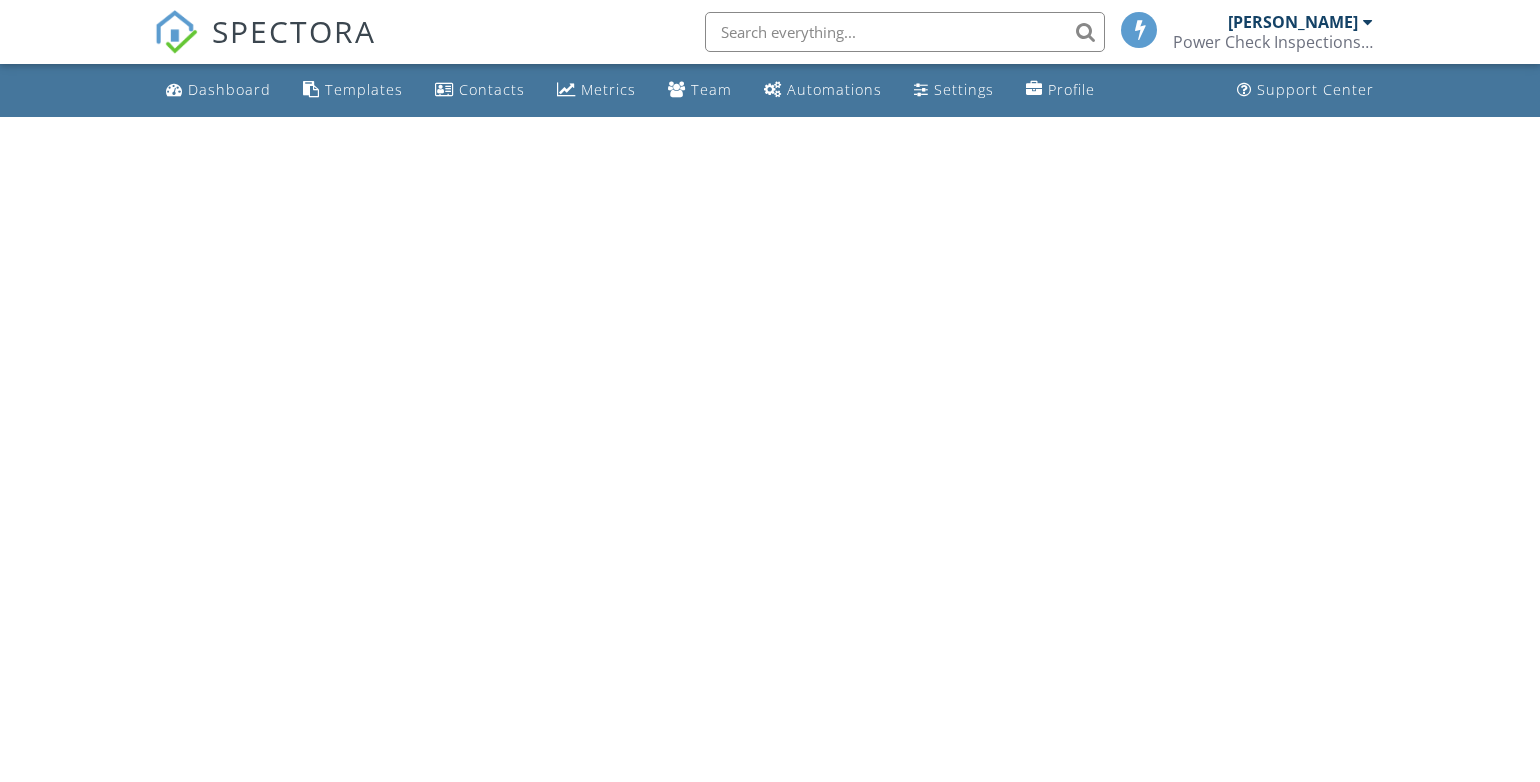scroll, scrollTop: 0, scrollLeft: 0, axis: both 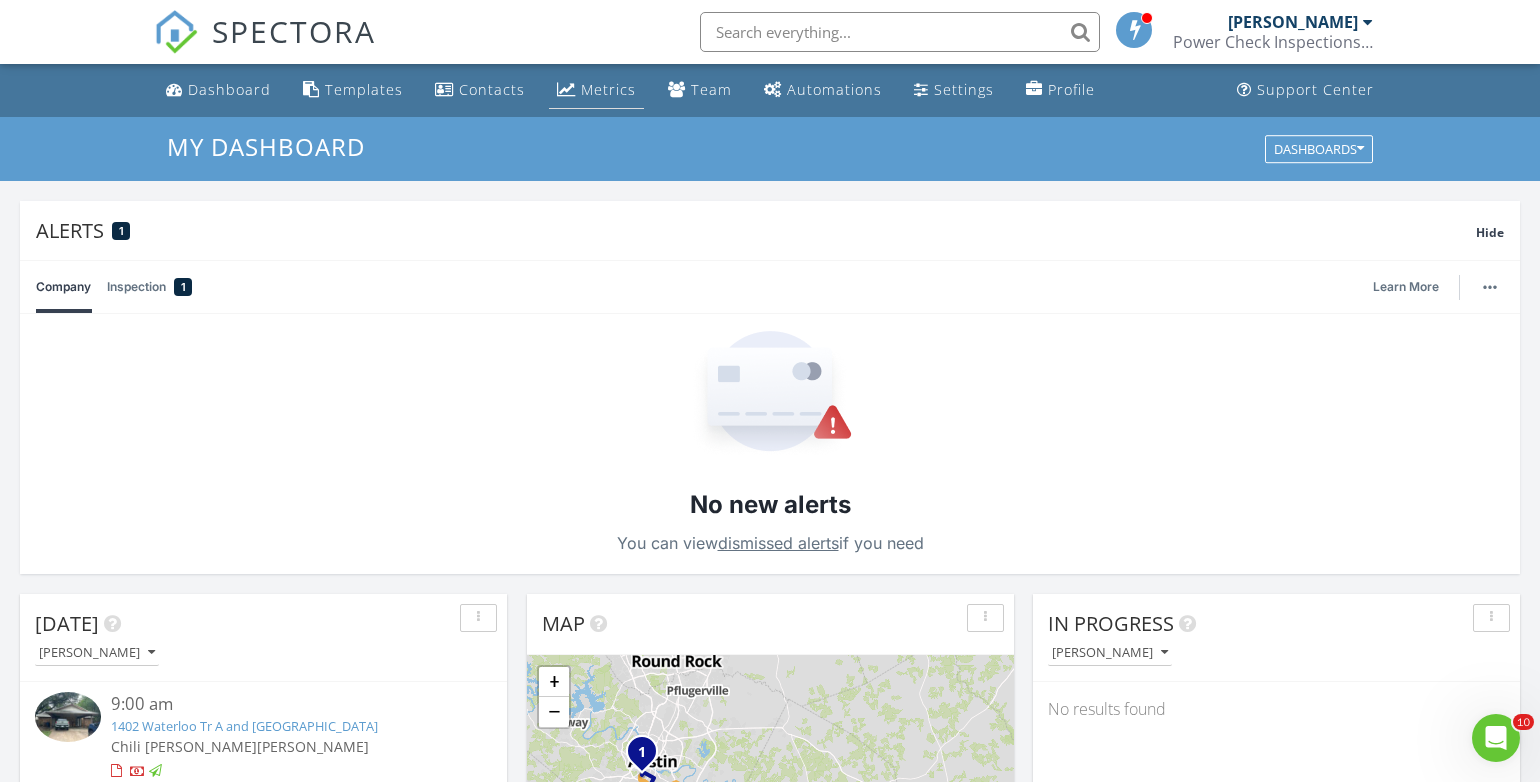 click on "Metrics" at bounding box center [608, 89] 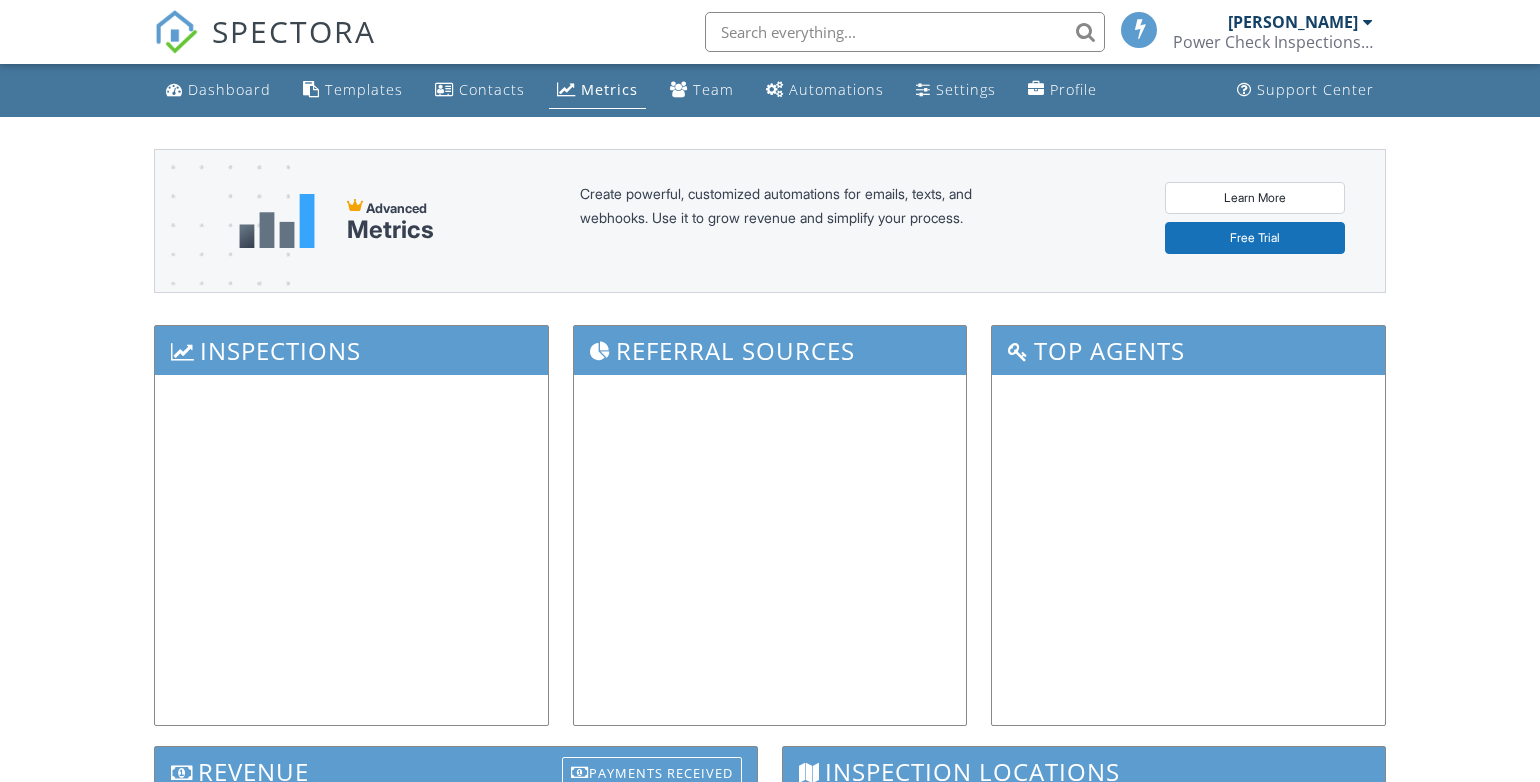 scroll, scrollTop: 0, scrollLeft: 0, axis: both 